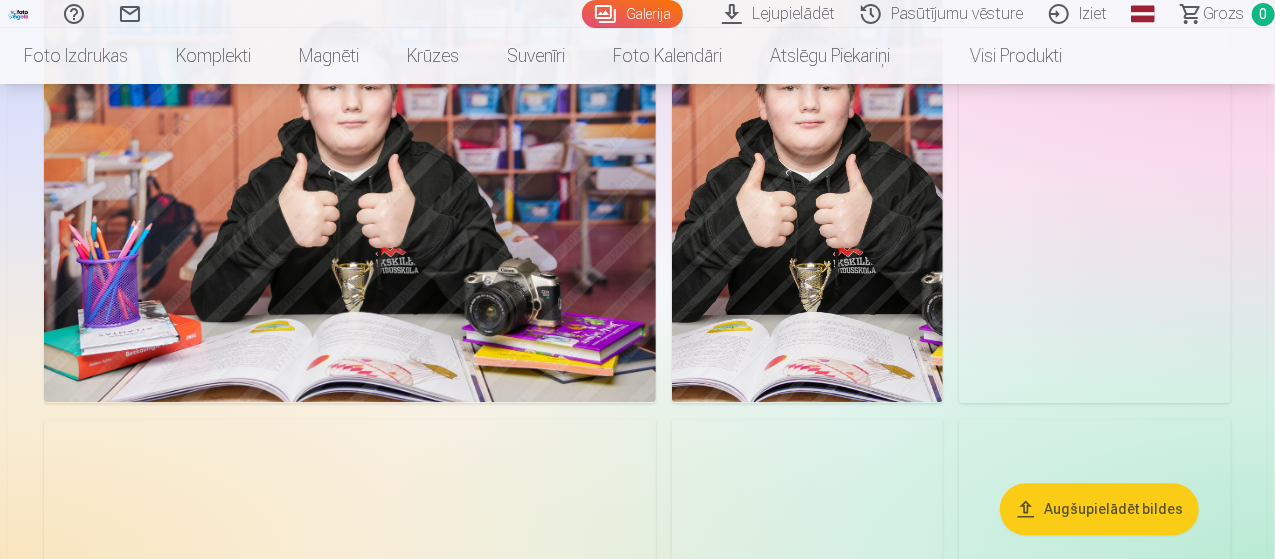 scroll, scrollTop: 1900, scrollLeft: 0, axis: vertical 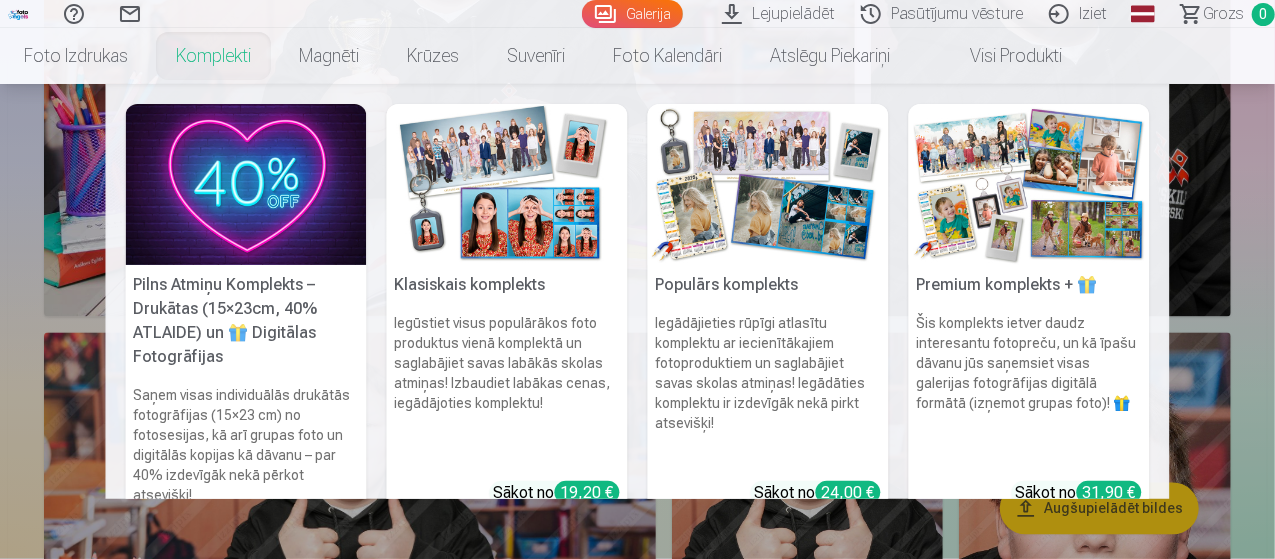 click at bounding box center [246, 184] 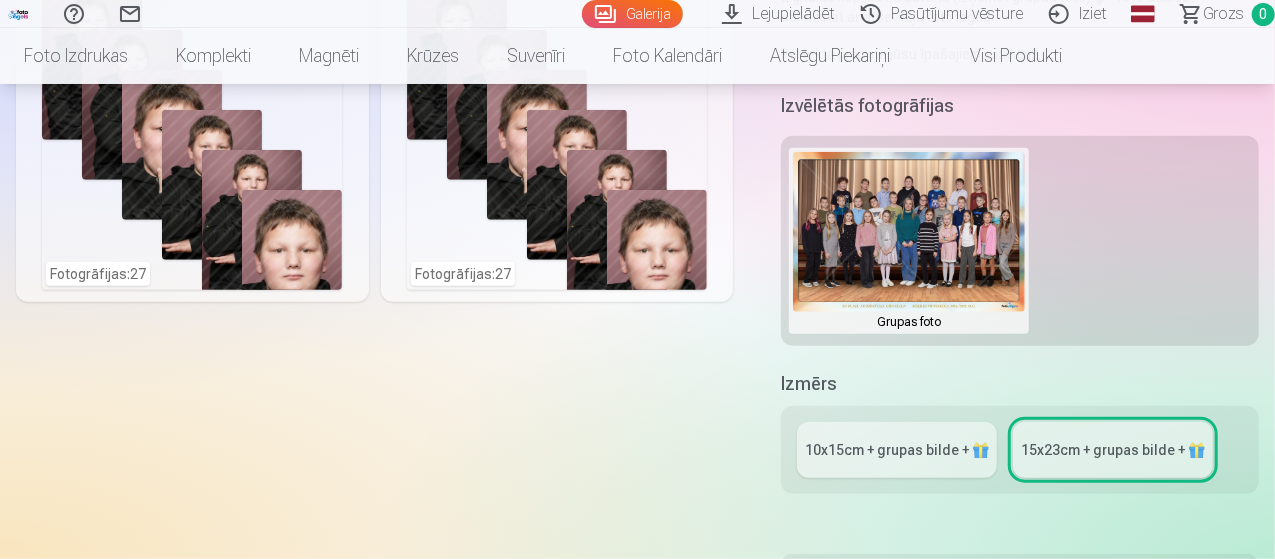 scroll, scrollTop: 700, scrollLeft: 0, axis: vertical 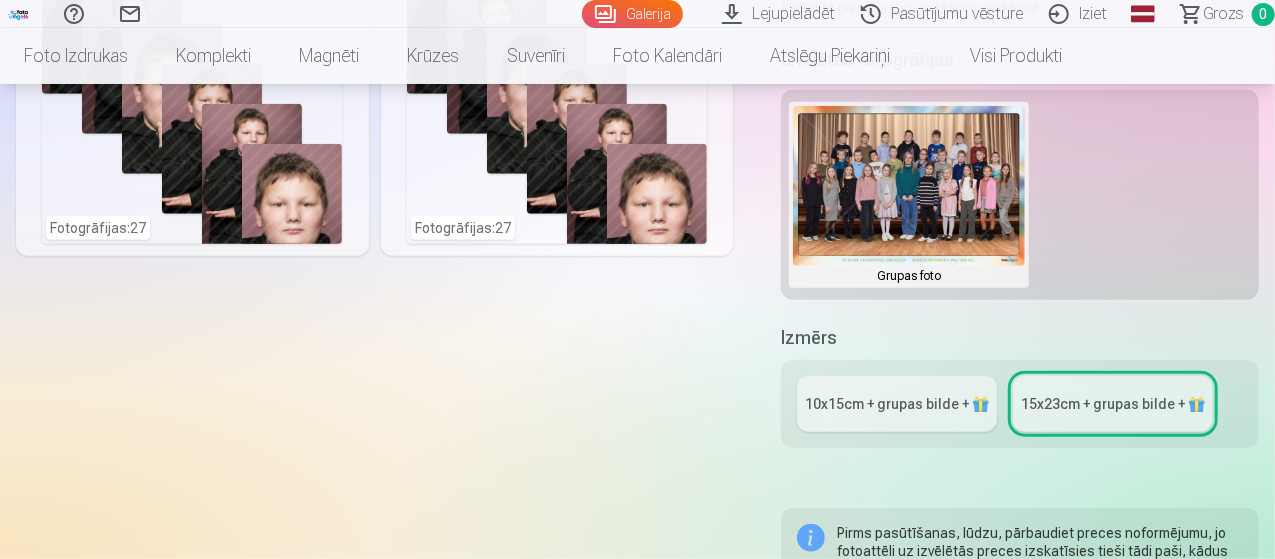 click on "10x15сm + grupas bilde + 🎁" at bounding box center [897, 404] 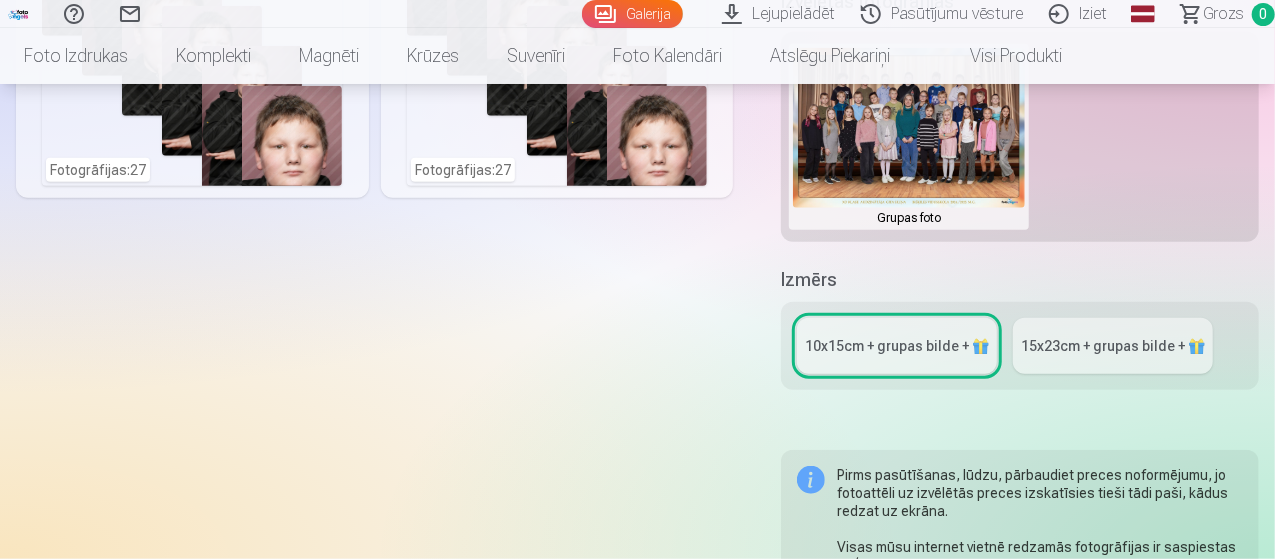 scroll, scrollTop: 800, scrollLeft: 0, axis: vertical 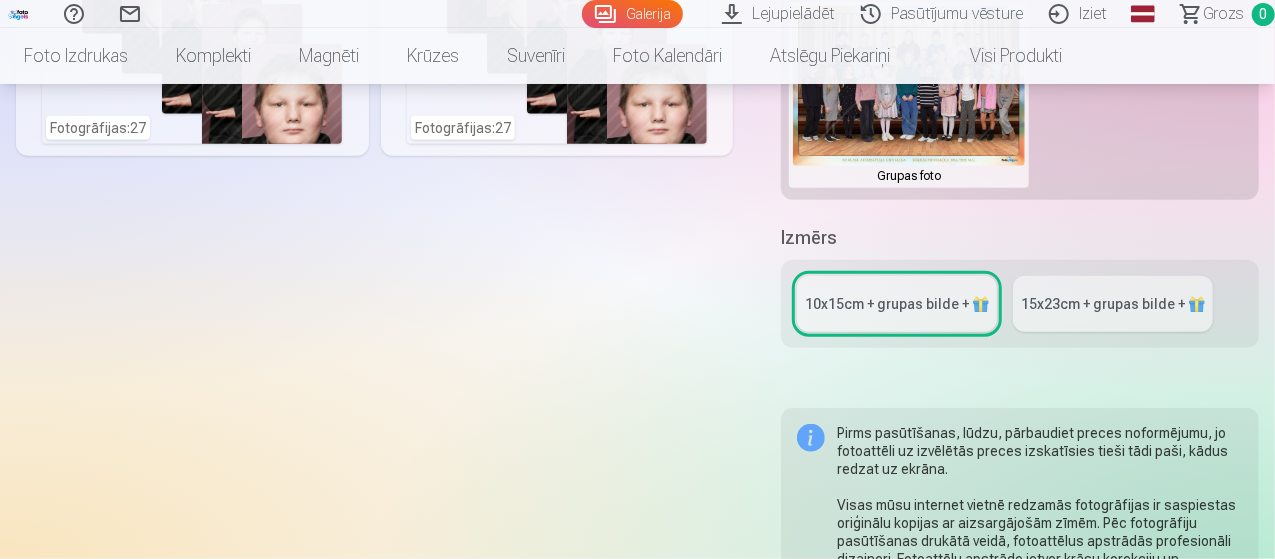 click on "15x23сm + grupas bilde + 🎁" at bounding box center (1113, 304) 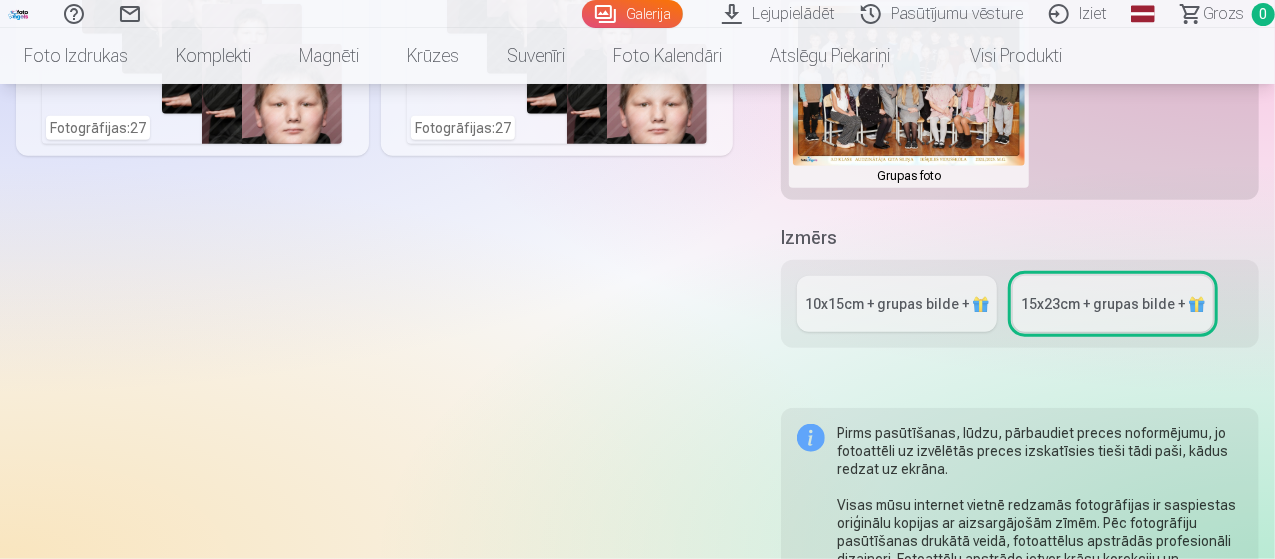 scroll, scrollTop: 800, scrollLeft: 0, axis: vertical 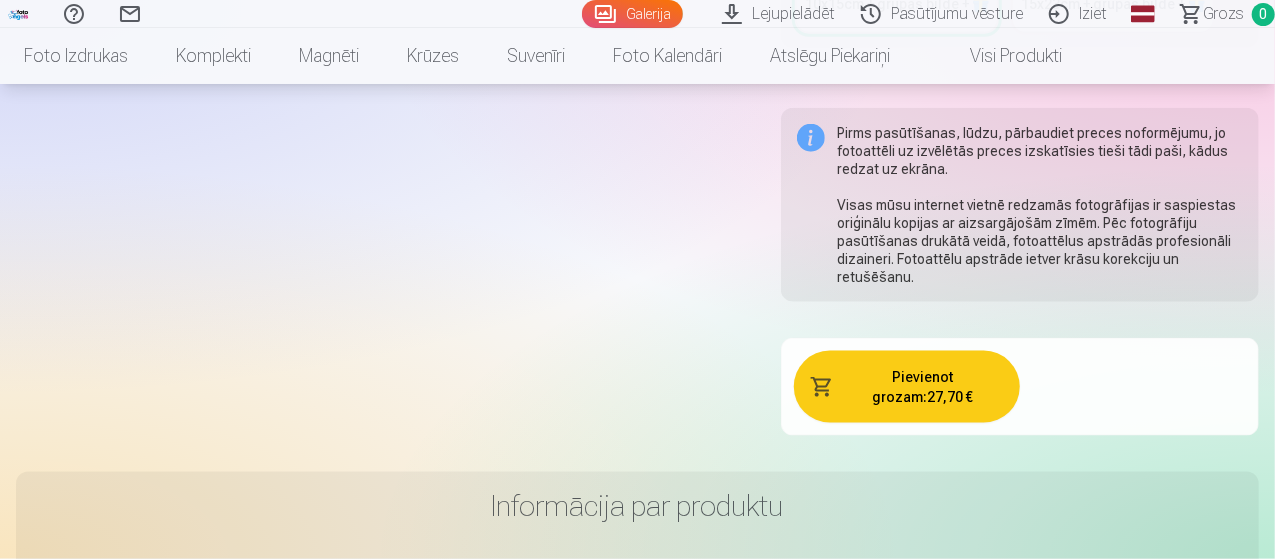 click on "Pievienot grozam :  27,70 €" at bounding box center (907, 387) 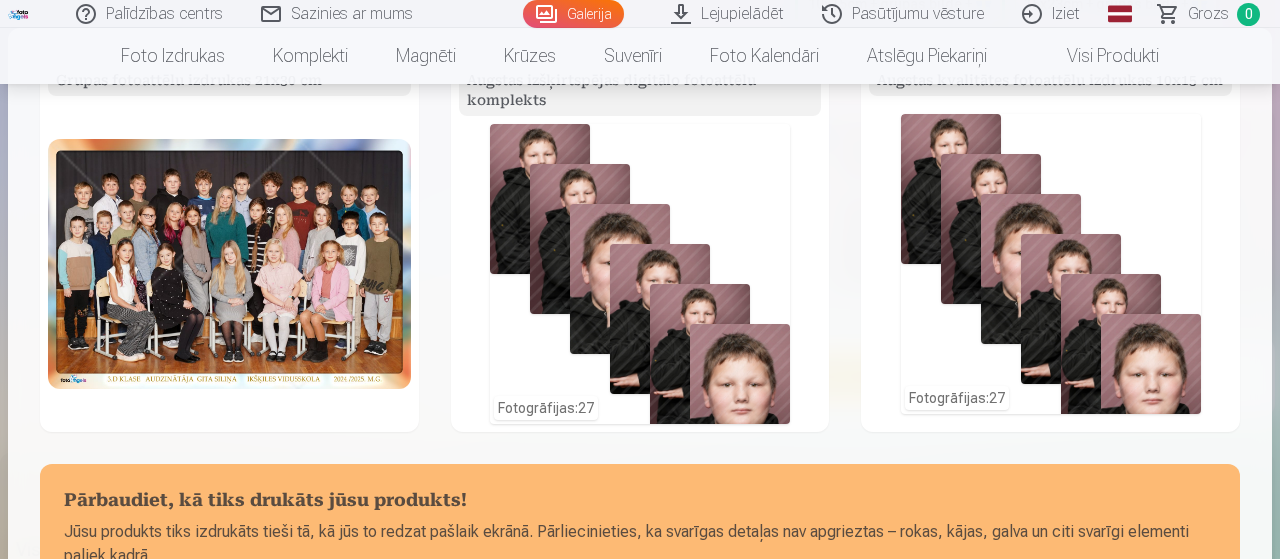 scroll, scrollTop: 0, scrollLeft: 0, axis: both 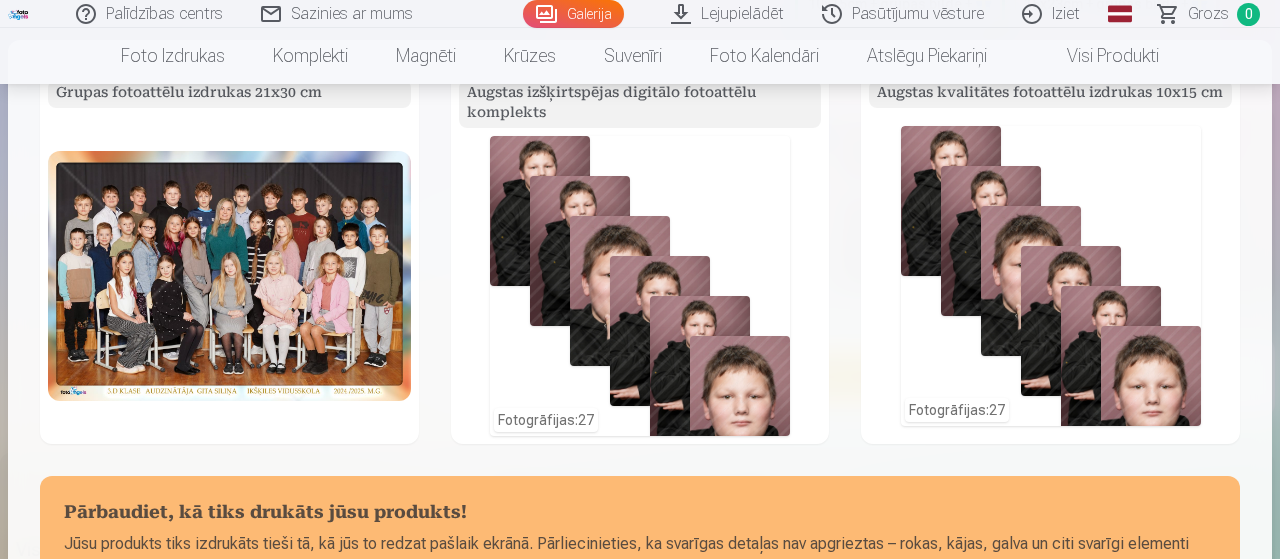 click on "Fotogrāfijas :  27" at bounding box center (1051, 276) 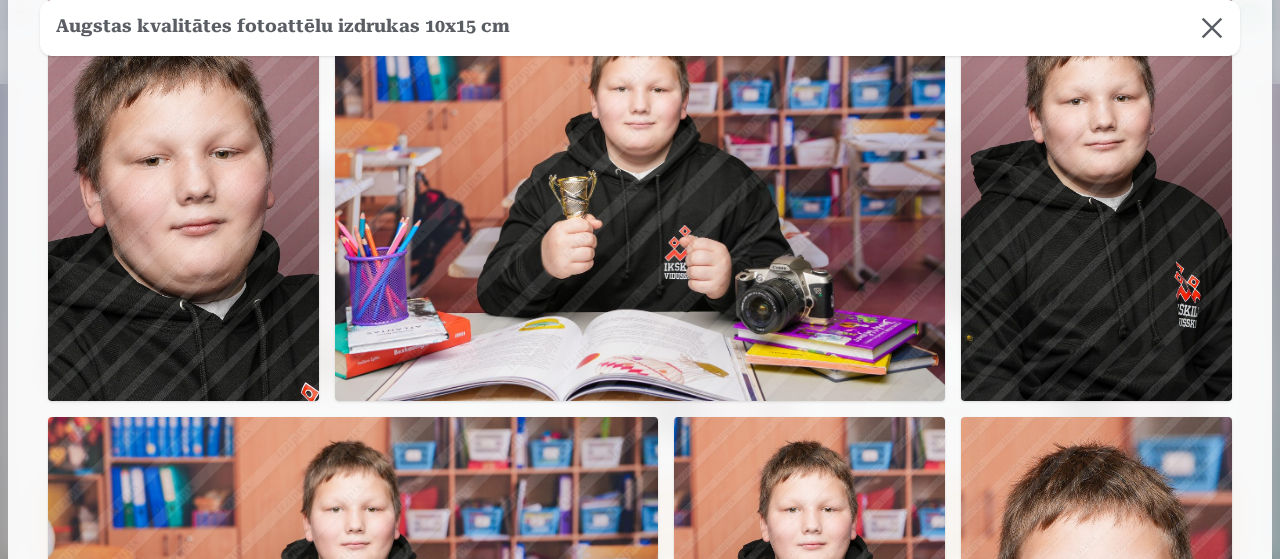 scroll, scrollTop: 0, scrollLeft: 0, axis: both 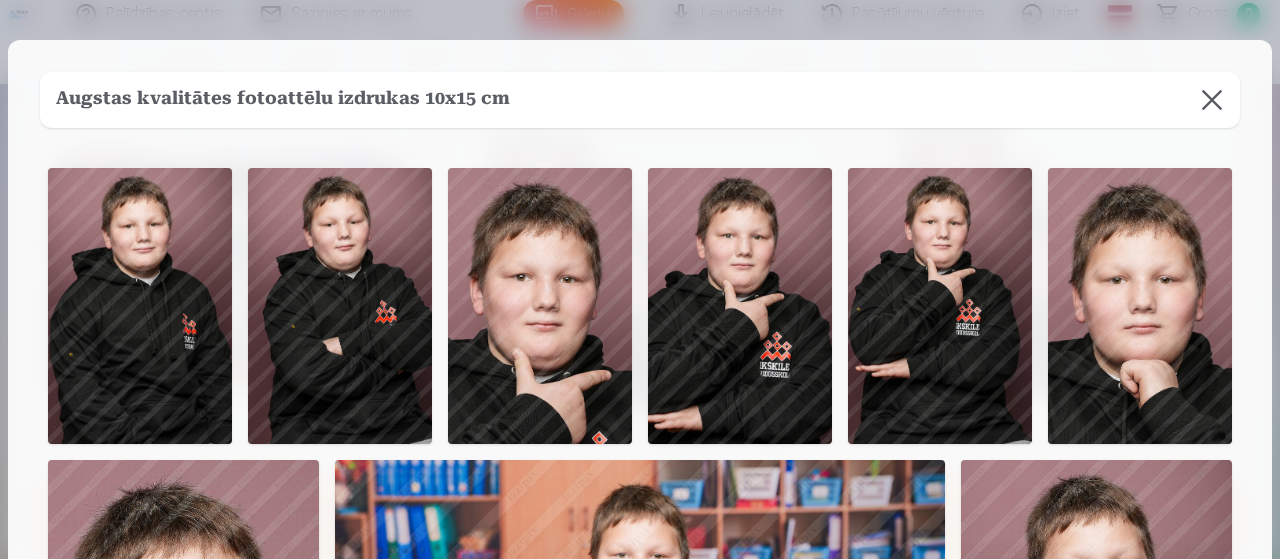 click at bounding box center [1212, 100] 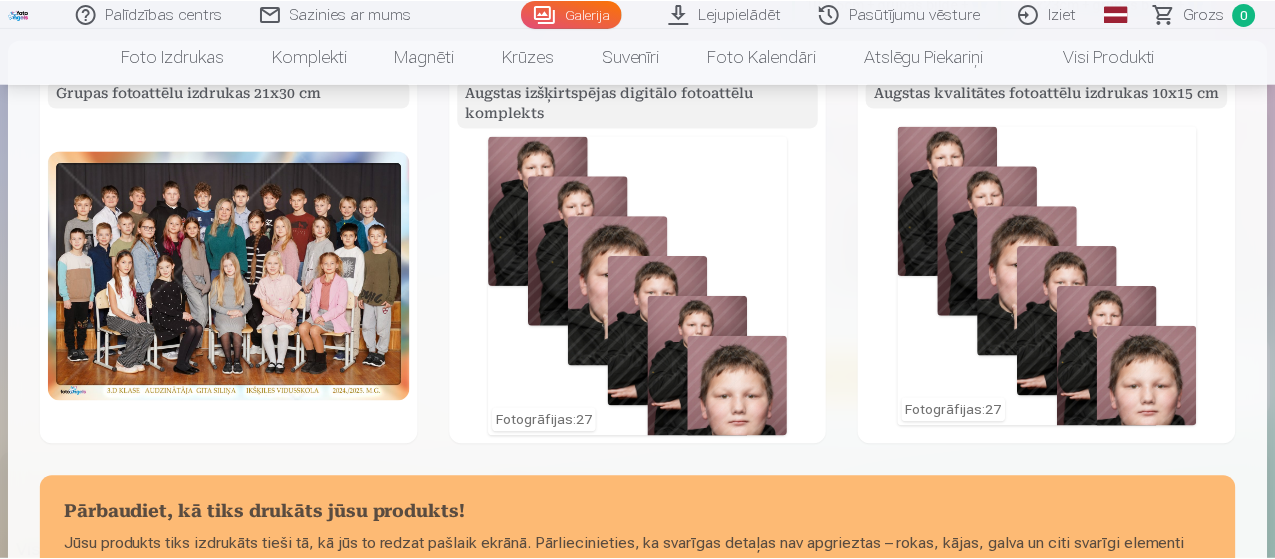scroll, scrollTop: 324, scrollLeft: 0, axis: vertical 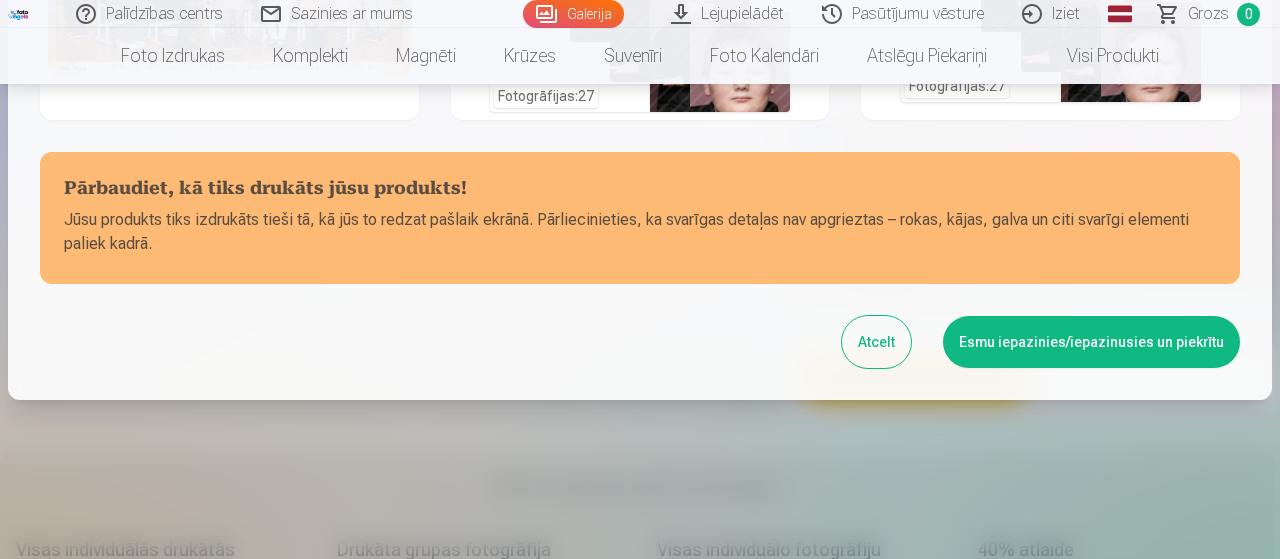 click on "Esmu iepazinies/iepazinusies un piekrītu" at bounding box center [1091, 342] 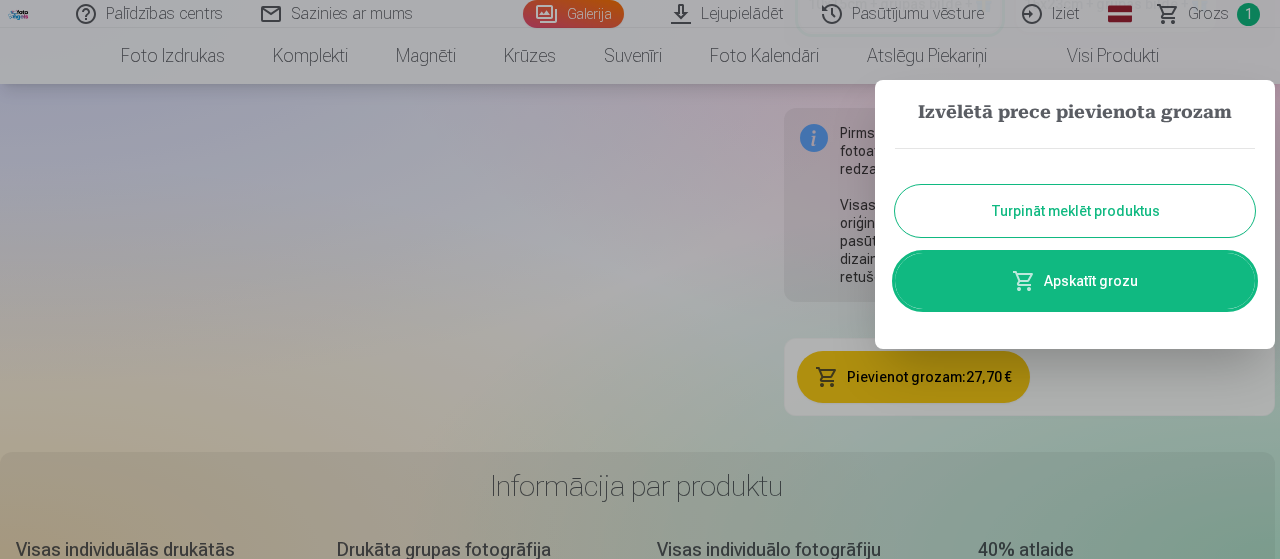click on "Apskatīt grozu" at bounding box center [1075, 281] 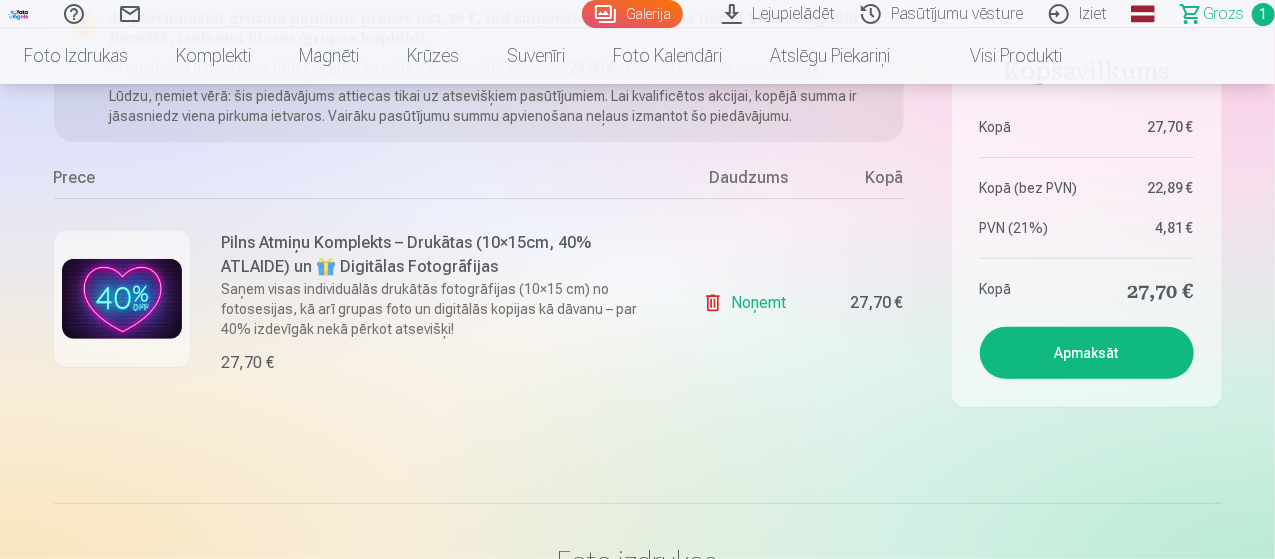 scroll, scrollTop: 300, scrollLeft: 0, axis: vertical 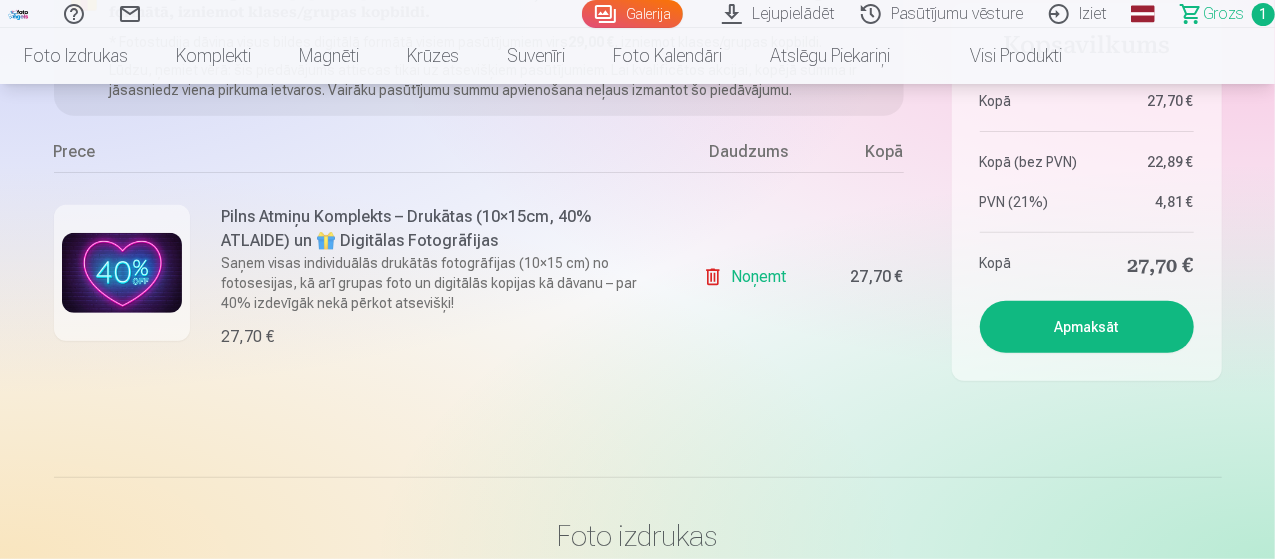 click on "Apmaksāt" at bounding box center (1087, 327) 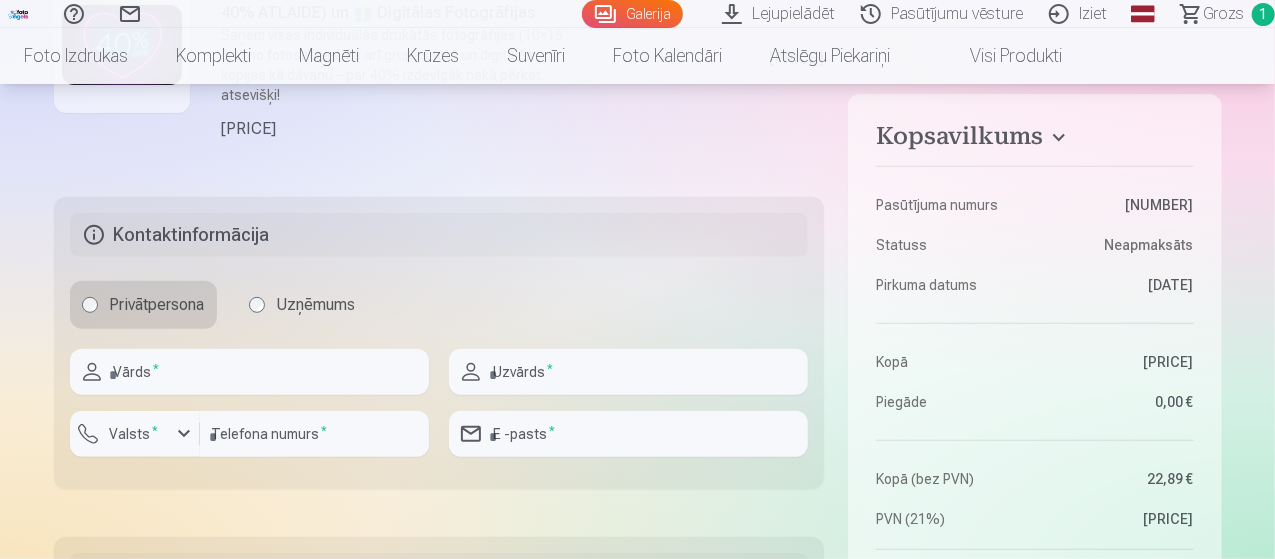 scroll, scrollTop: 400, scrollLeft: 0, axis: vertical 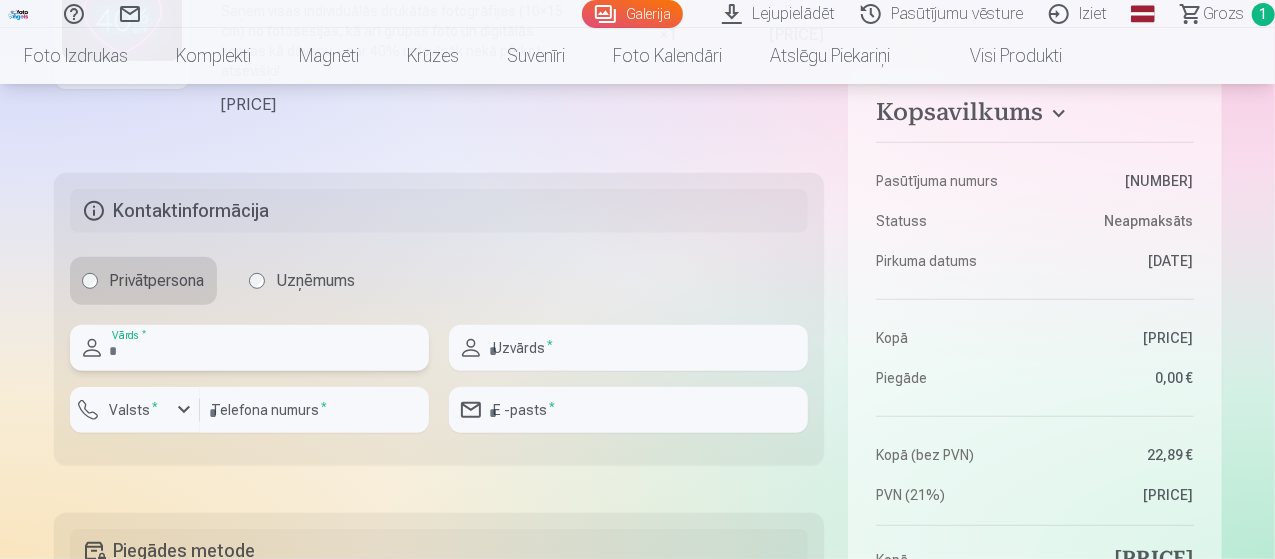 click at bounding box center (249, 348) 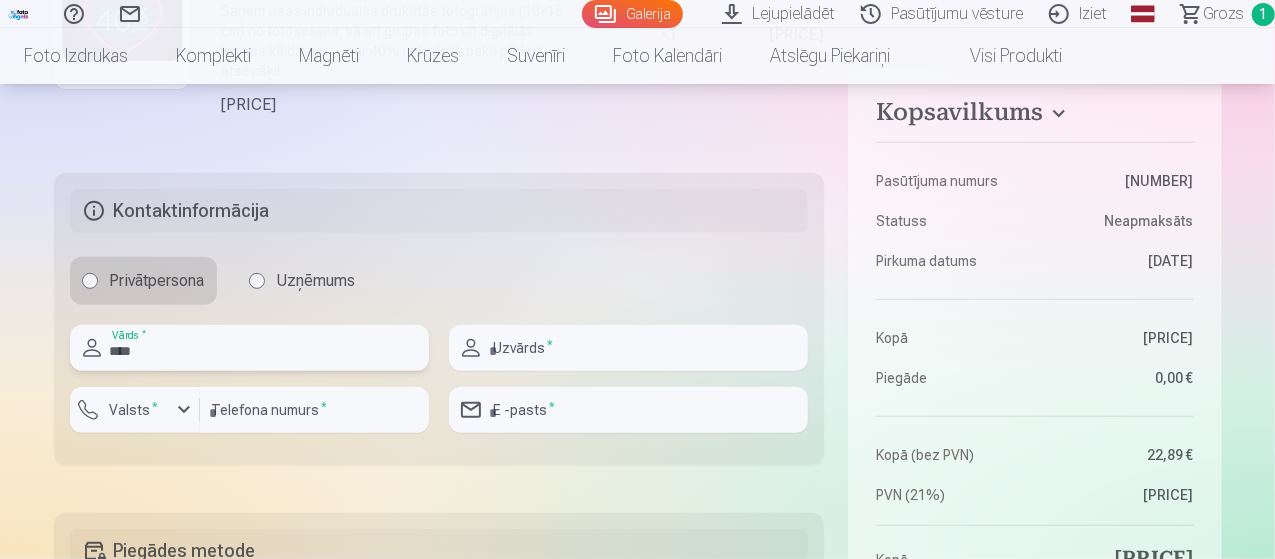 drag, startPoint x: 139, startPoint y: 333, endPoint x: 0, endPoint y: 349, distance: 139.91783 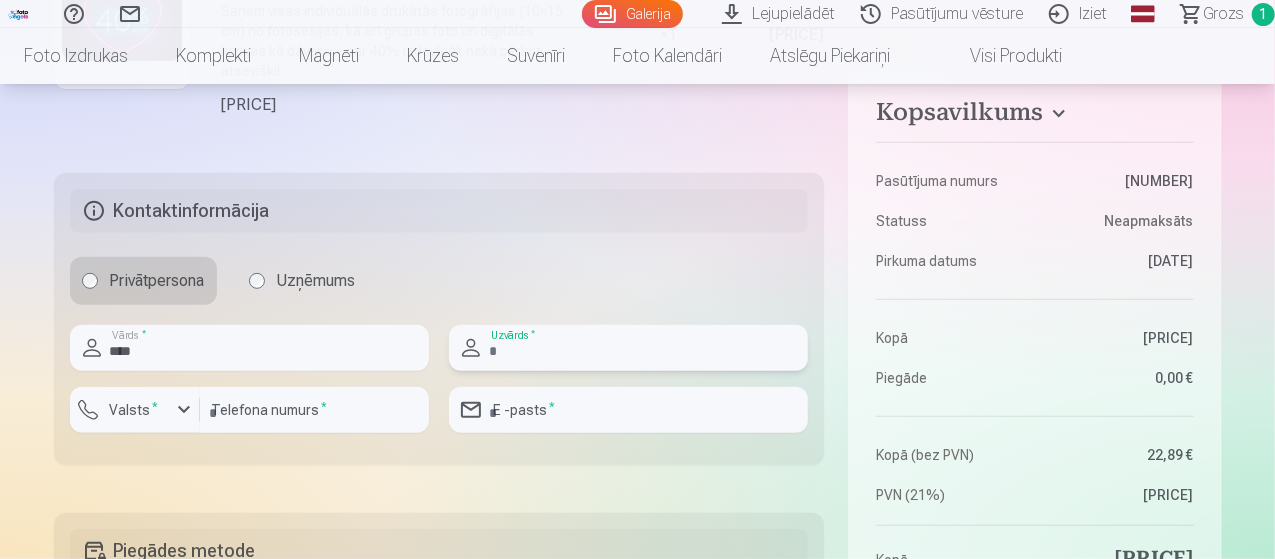 click at bounding box center (628, 348) 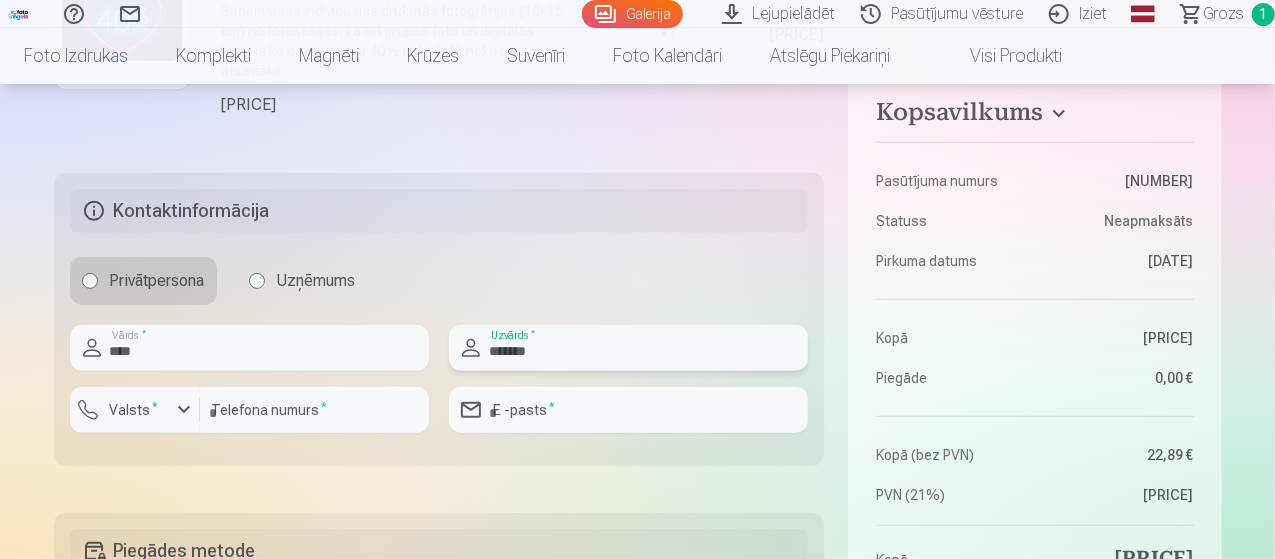 type on "*******" 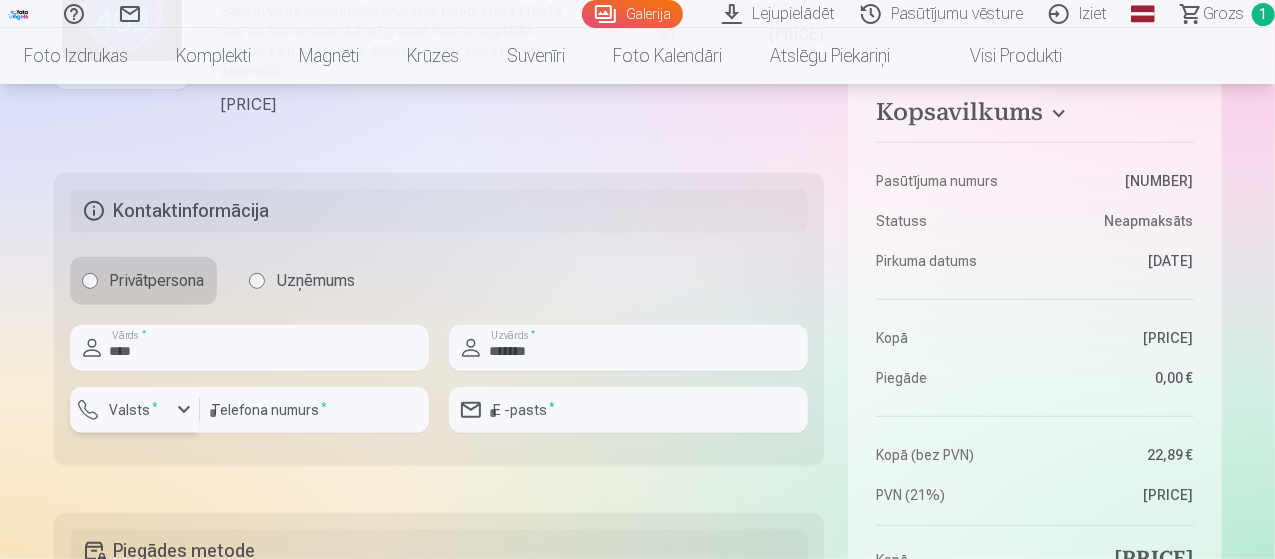 click at bounding box center [184, 410] 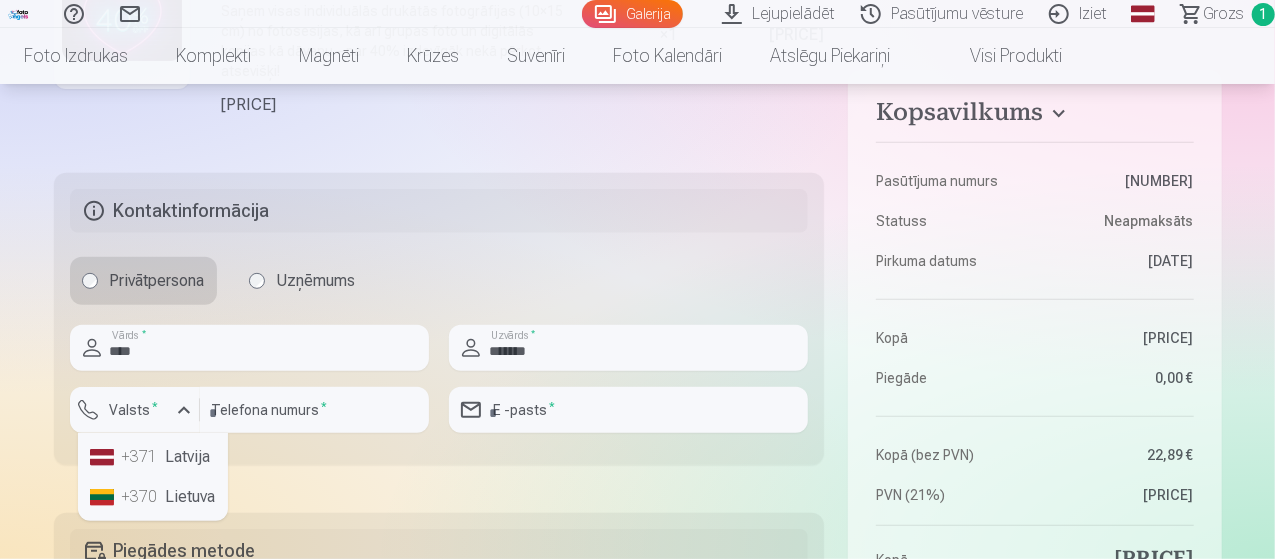 click on "+371 Latvija" at bounding box center (153, 457) 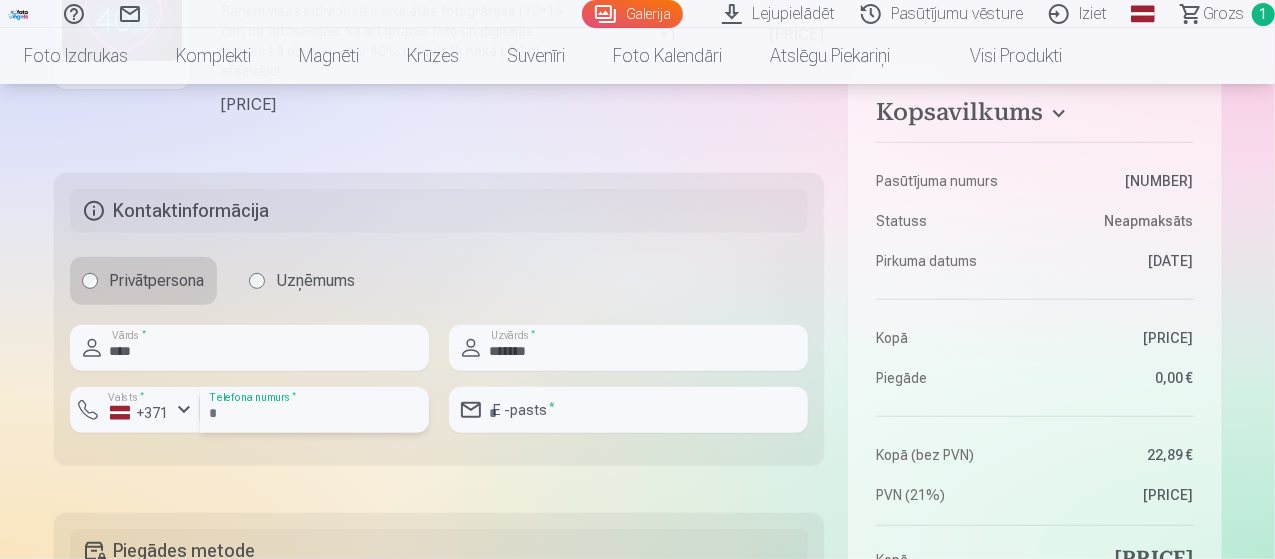 click at bounding box center [314, 410] 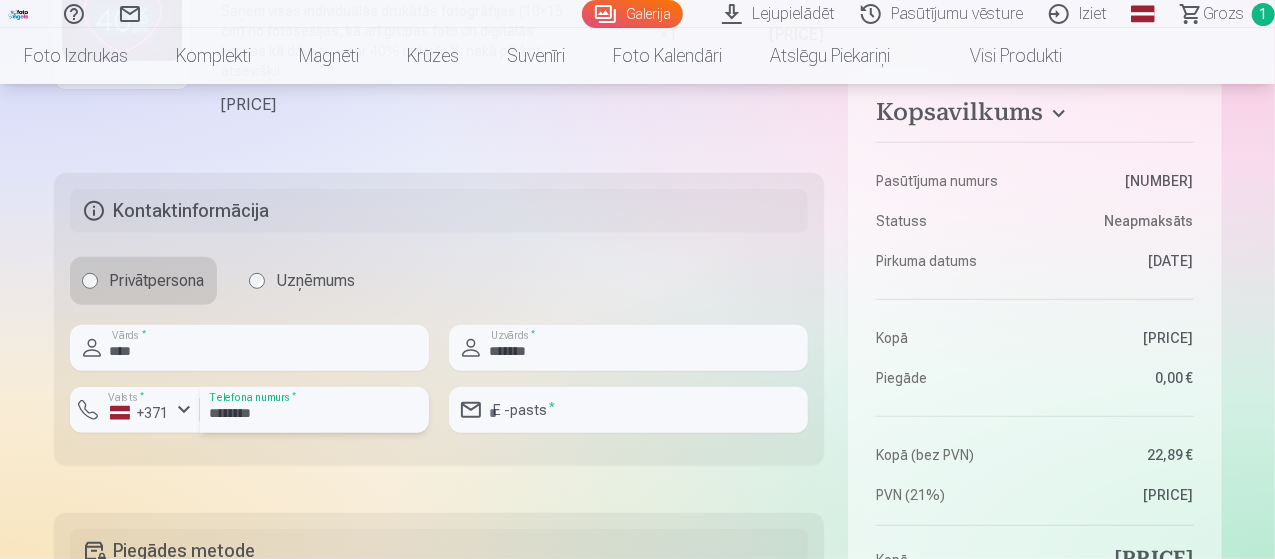 type on "********" 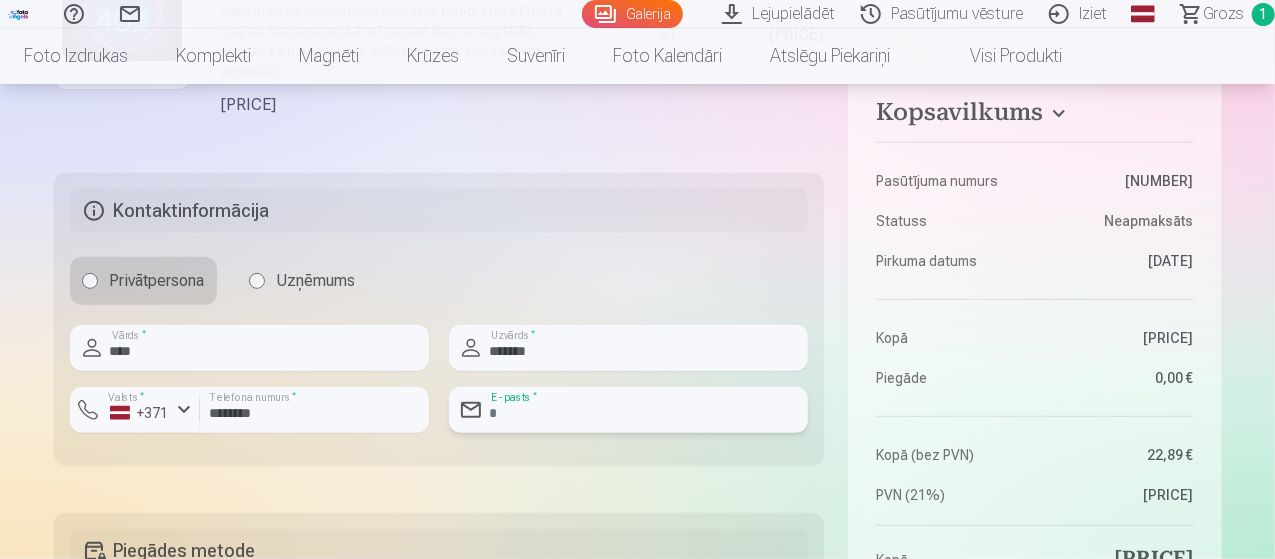 click at bounding box center (628, 410) 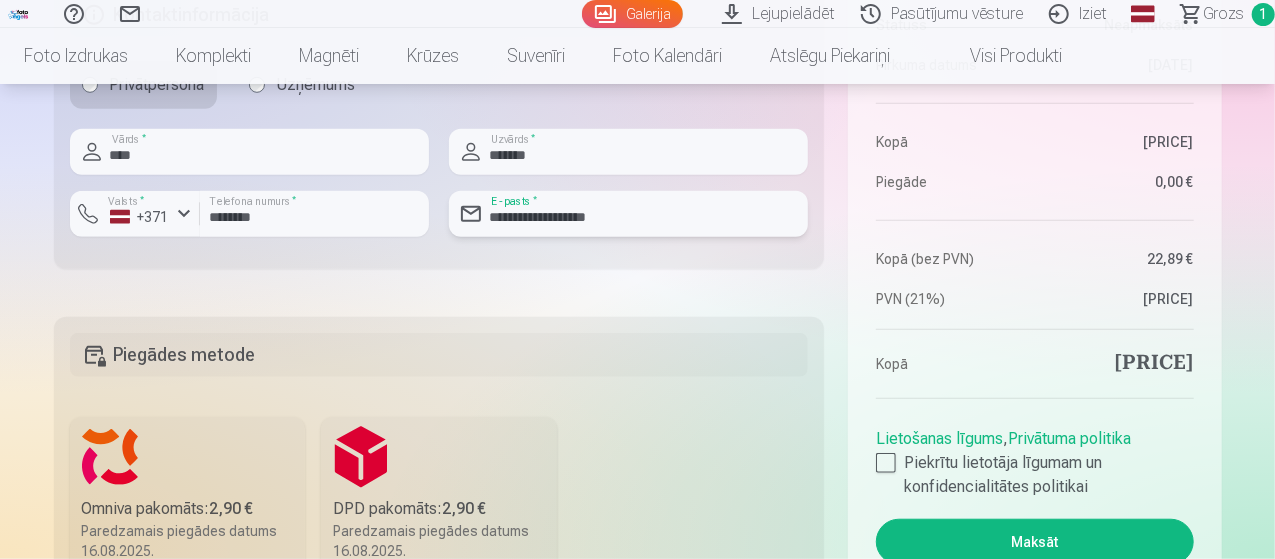 scroll, scrollTop: 600, scrollLeft: 0, axis: vertical 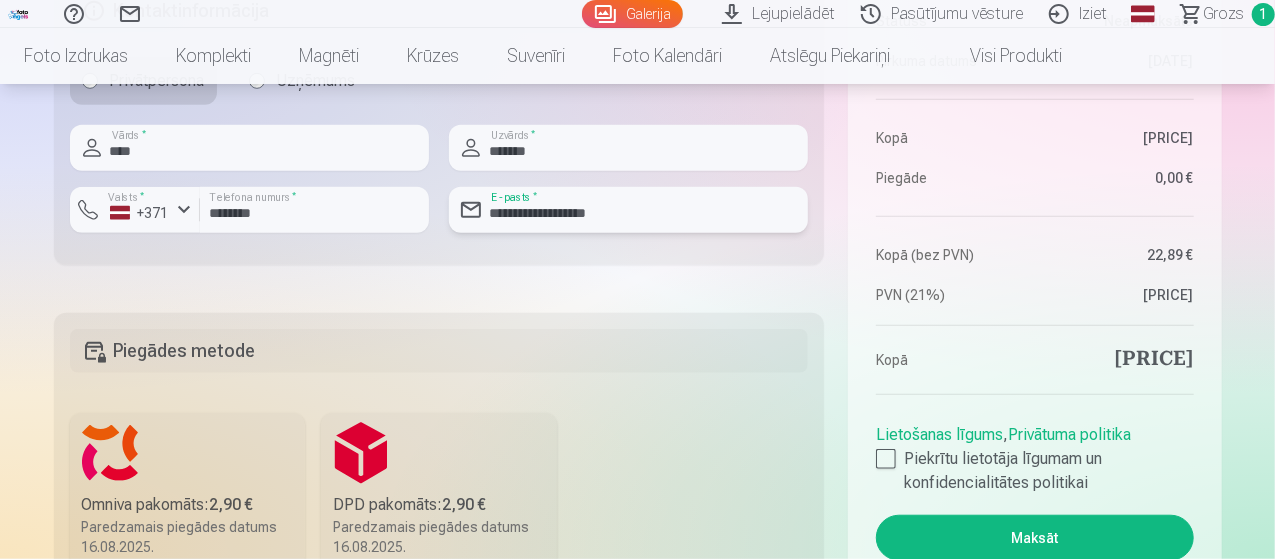 type on "**********" 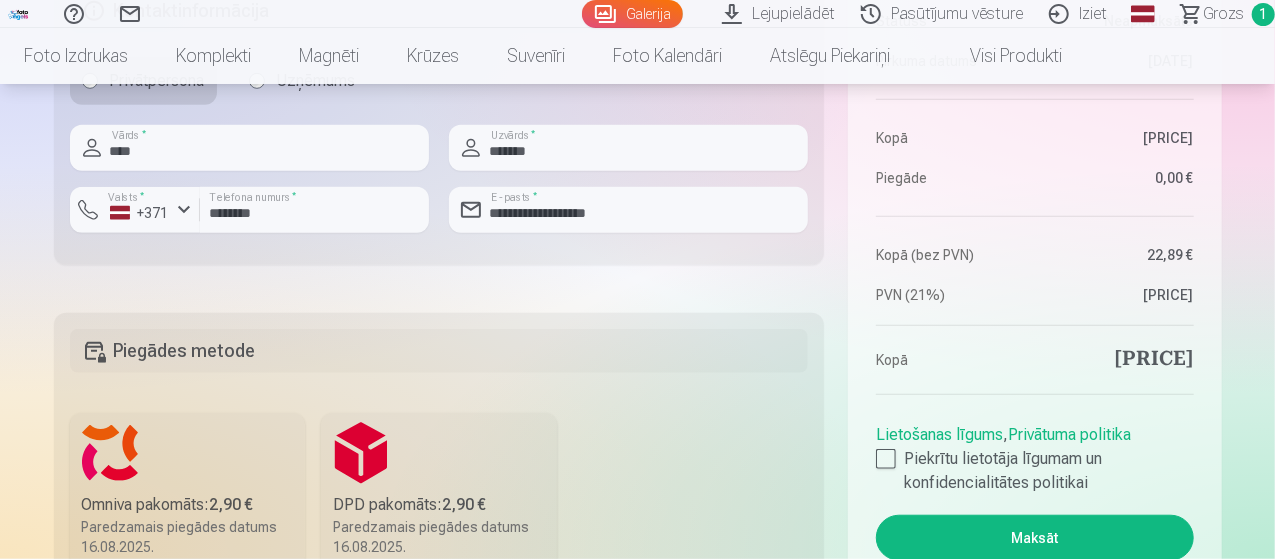 click on "[COMPANY] [NUMBER] [PRICE] [DATE]" at bounding box center (188, 491) 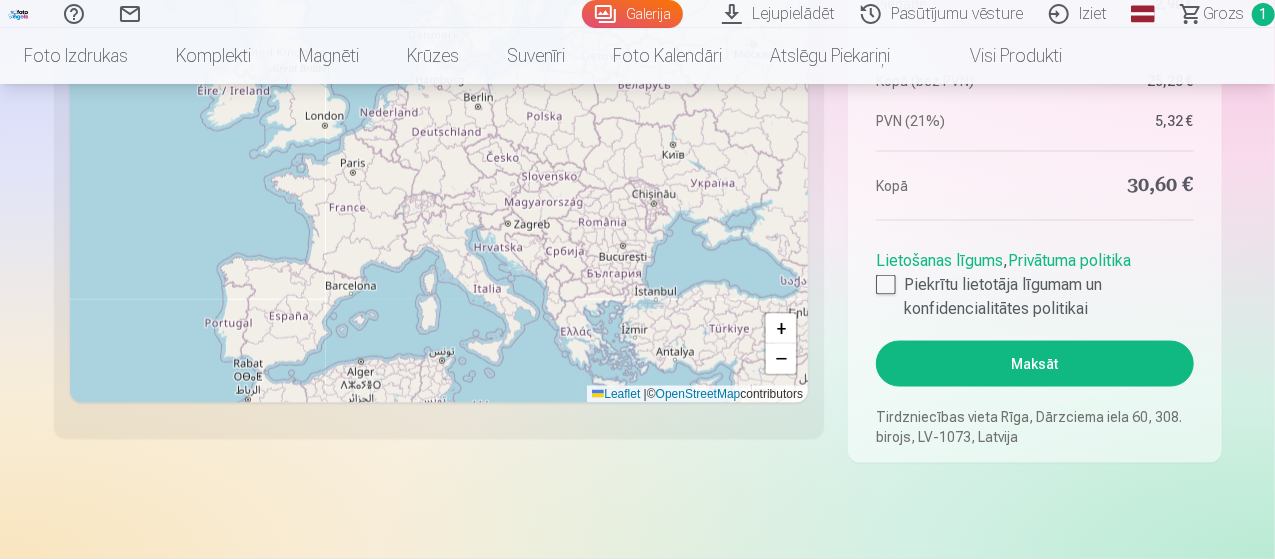 scroll, scrollTop: 1500, scrollLeft: 0, axis: vertical 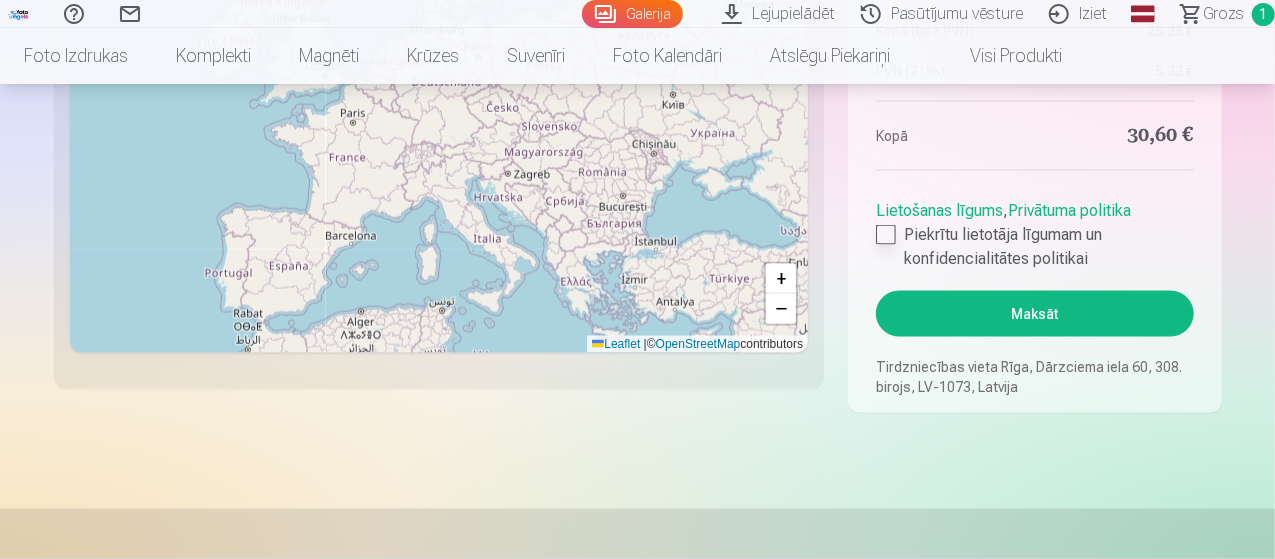 click on "Piekrītu lietotāja līgumam un konfidencialitātes politikai" at bounding box center (1034, 247) 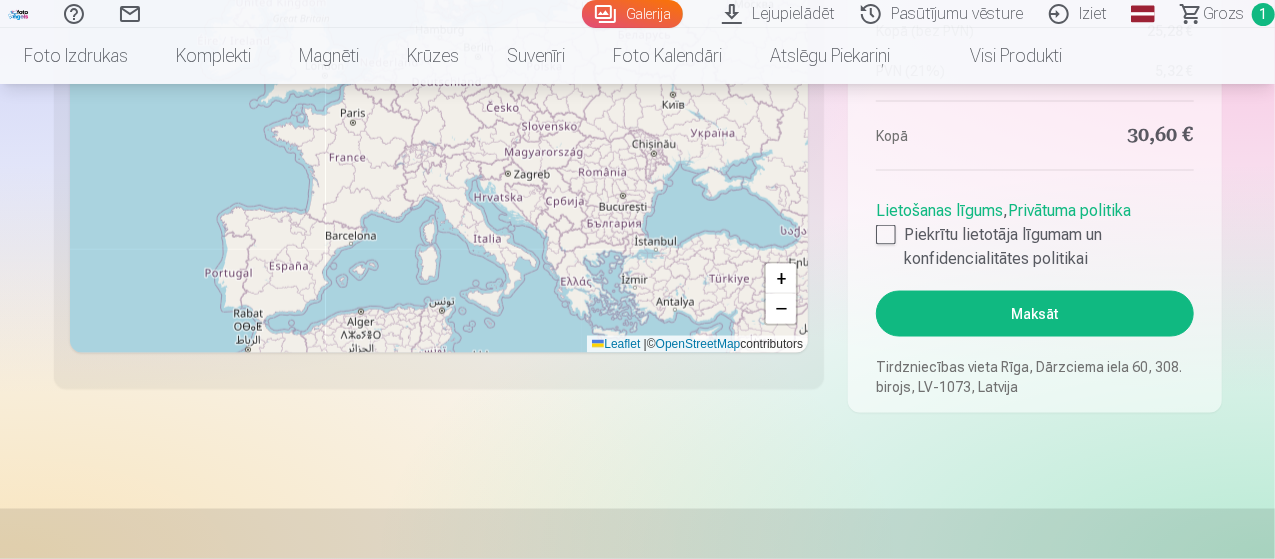 click on "Maksāt" at bounding box center (1034, 314) 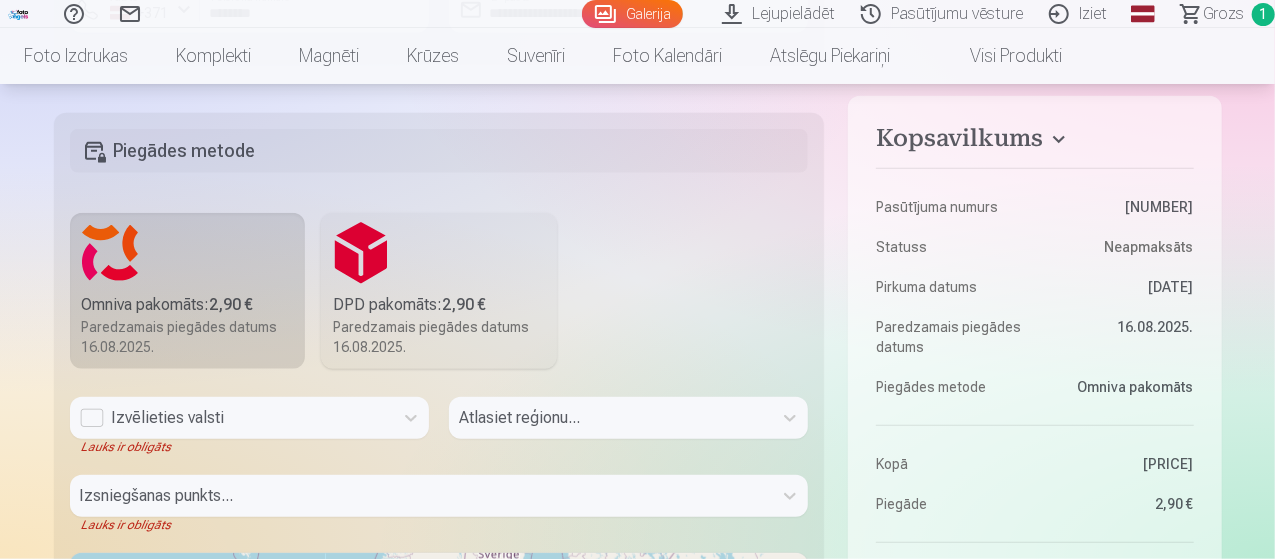 scroll, scrollTop: 900, scrollLeft: 0, axis: vertical 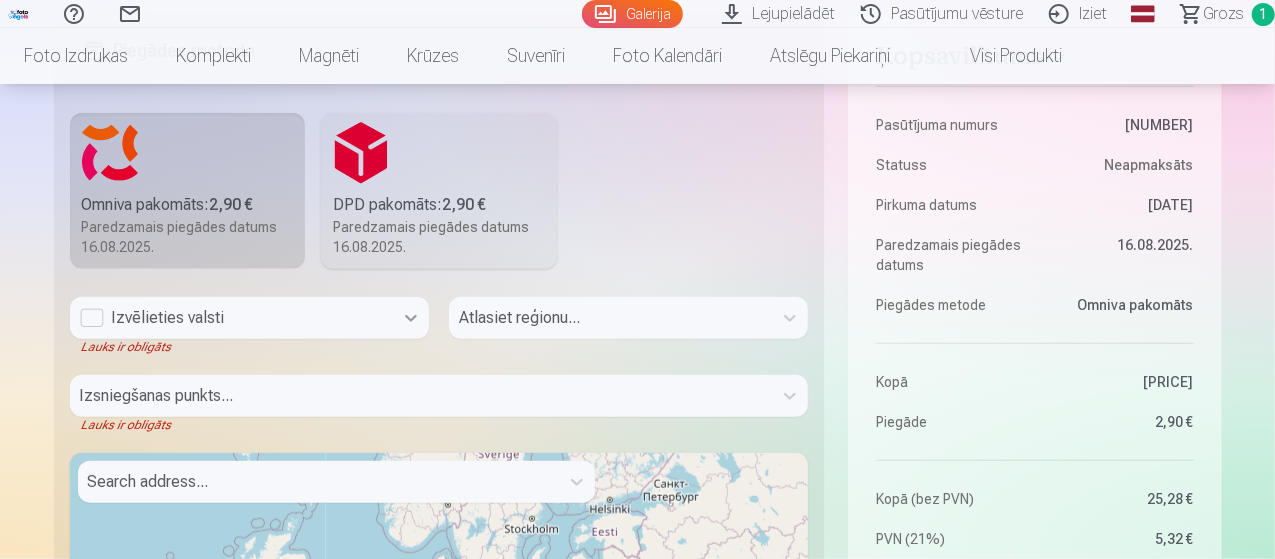 click 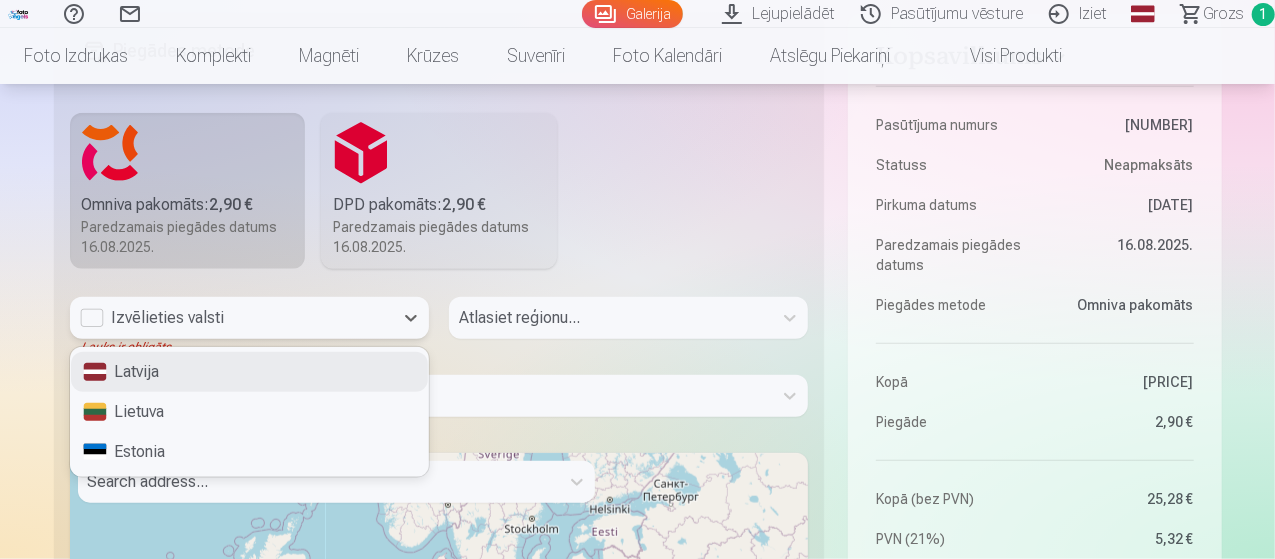 click on "Latvija" at bounding box center [249, 372] 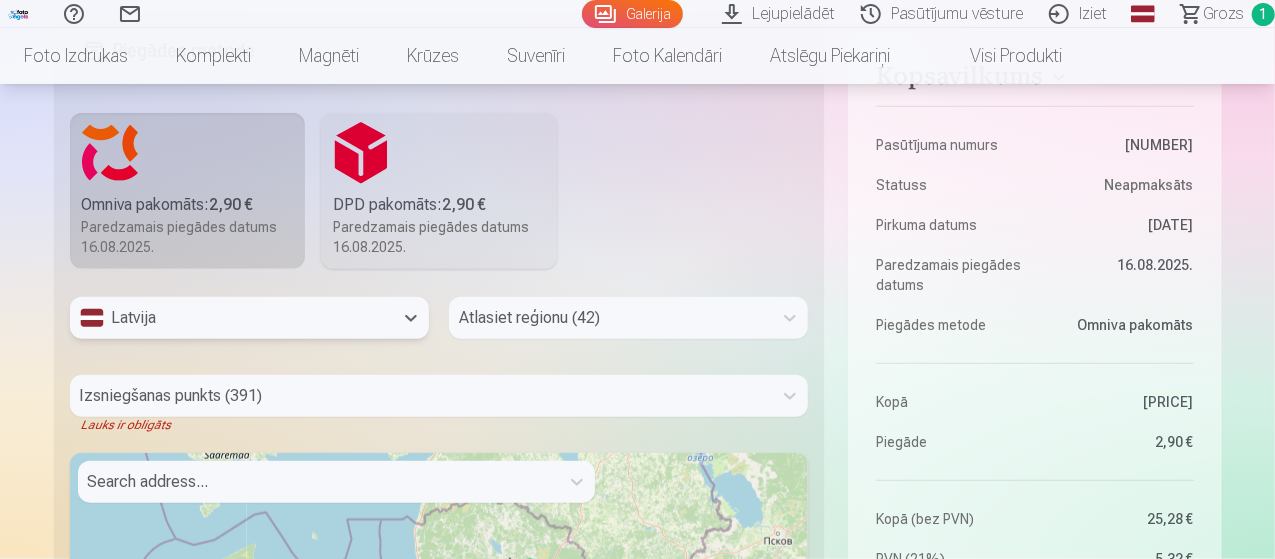 scroll, scrollTop: 977, scrollLeft: 0, axis: vertical 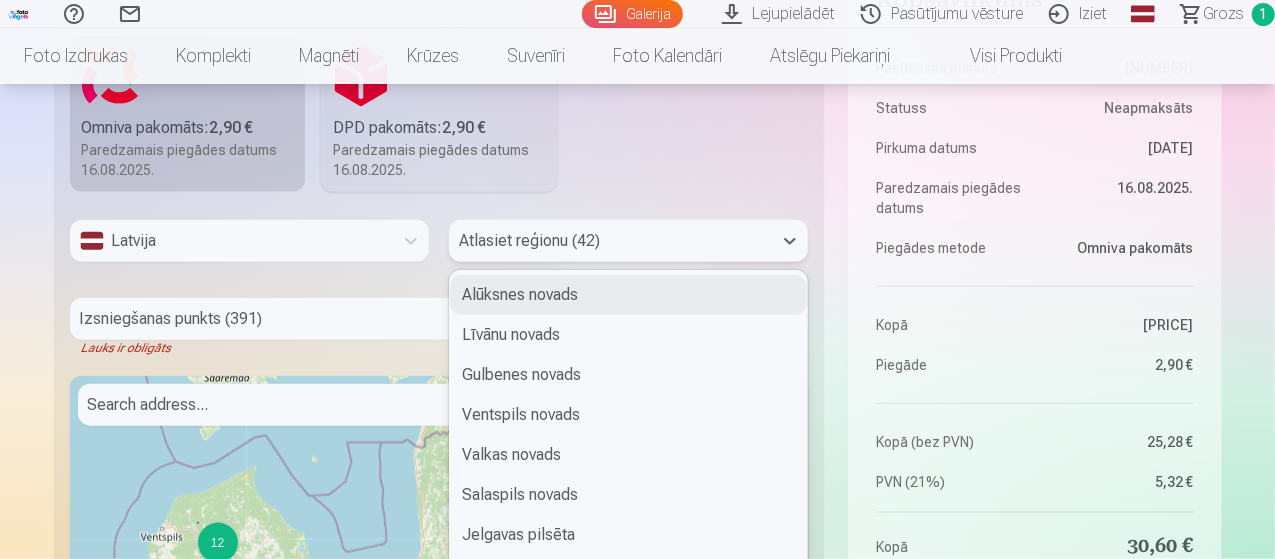 click on "42 results available. Use Up and Down to choose options, press Enter to select the currently focused option, press Escape to exit the menu, press Tab to select the option and exit the menu. Atlasiet reģionu (42) Alūksnes novads Līvānu novads Gulbenes novads Ventspils novads Valkas novads Salaspils novads Jelgavas pilsēta Rēzeknes pilsēta Jūrmalas pilsēta Ventspils pilsēta Rīgas pilsēta Liepājas pilsēta Dienvidkurzemes novads Kuldīgas novads Saldus novads Talsu novads Tukuma novads Dobeles novads Jelgavas novads Mārupes novads Bauskas novads Ogres novads Aizkraukles novads Jēkabpils novads Ludzas novads Rēzeknes novads Balvu novads Madonas novads Smiltenes novads Cēsu novads Valmieras novads Ādažu novads Ropažu novads Siguldas novads Preiļu novads Krāslavas novads Ķekavas novads Olaines novads Saulkrastu novads Limbažu novads Augšdaugavas novads Varakļānu novads" at bounding box center (628, 241) 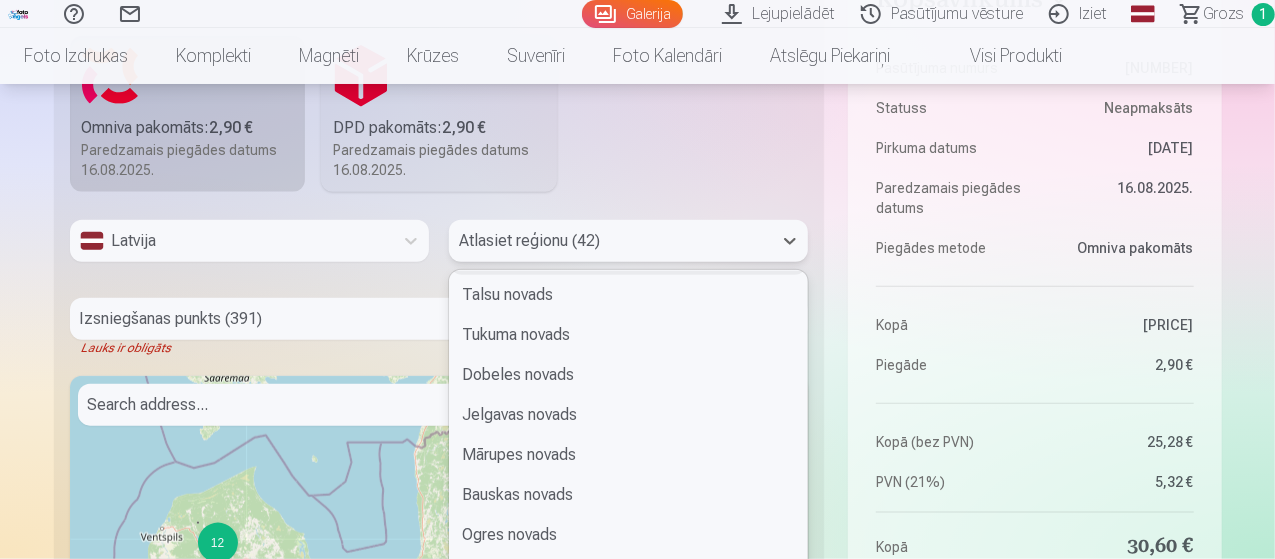 scroll, scrollTop: 700, scrollLeft: 0, axis: vertical 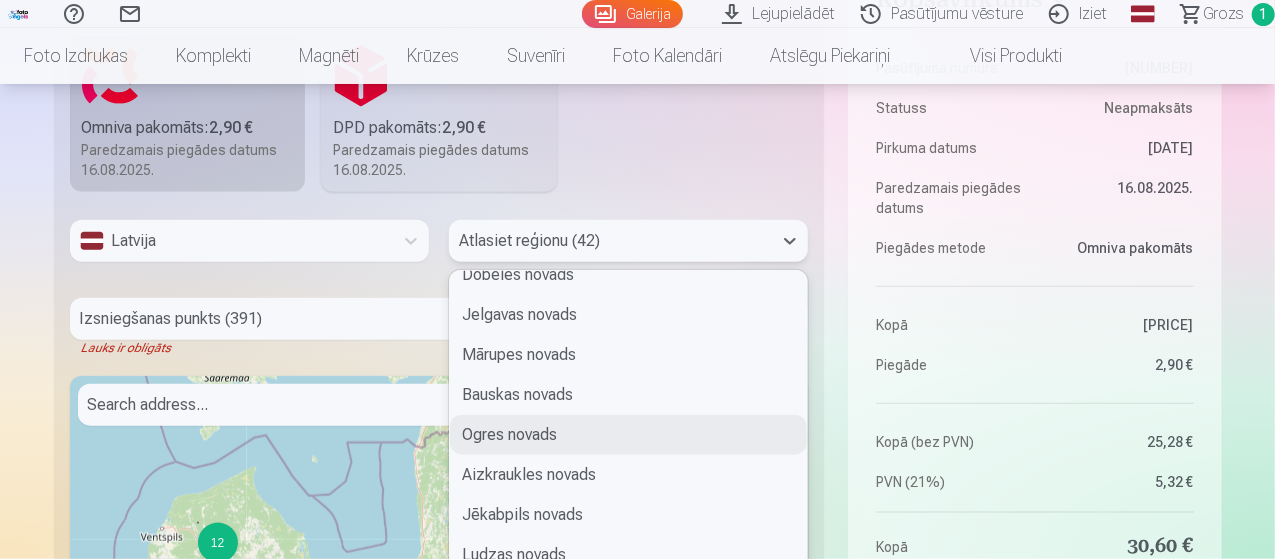 click on "Ogres novads" at bounding box center (628, 435) 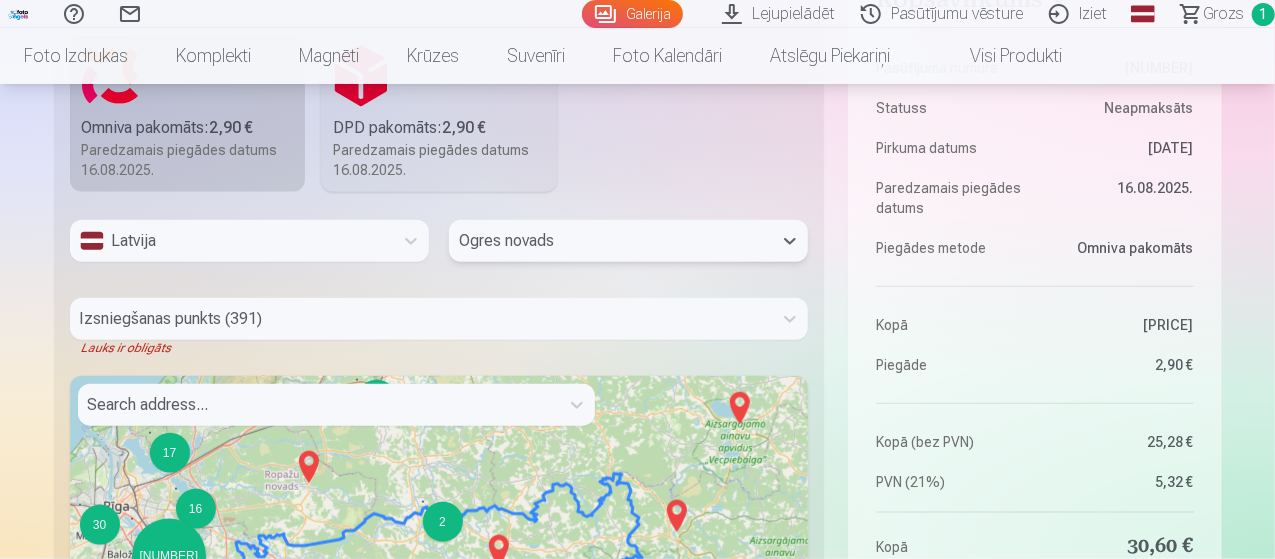 click on "Izsniegšanas punkts (391)" at bounding box center (439, 319) 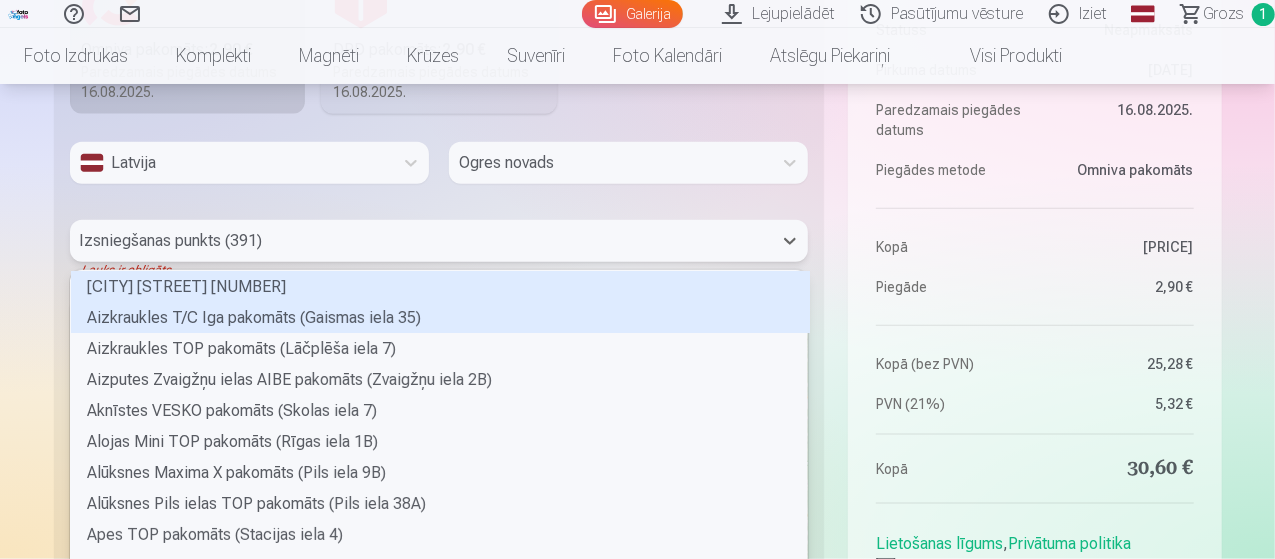 scroll, scrollTop: 6, scrollLeft: 5, axis: both 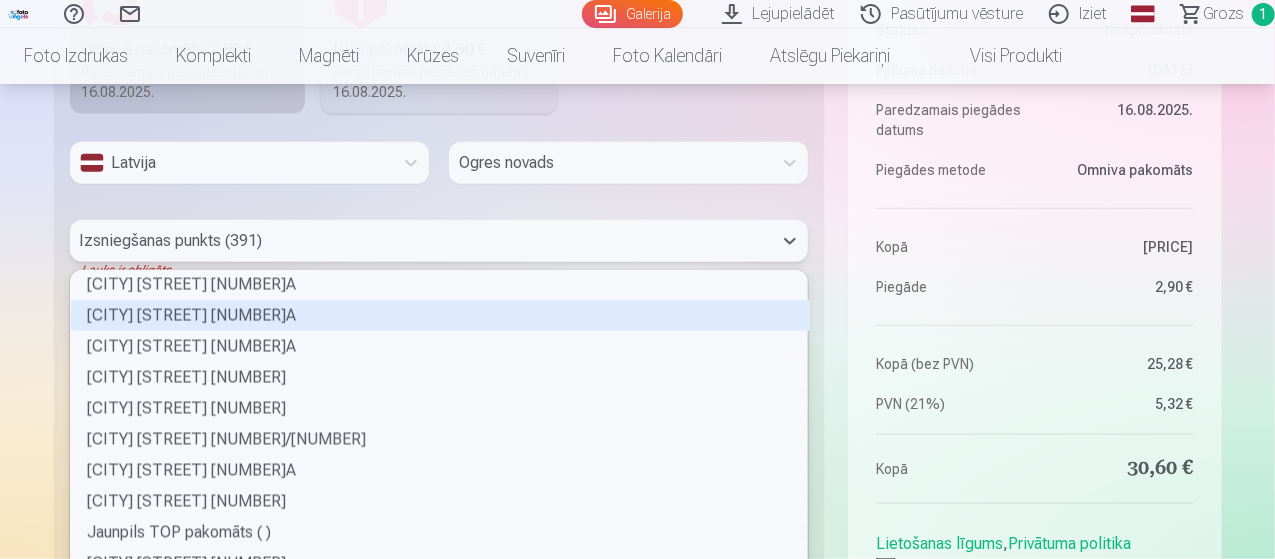click on "[CITY] [STREET] [NUMBER]A" at bounding box center [440, 315] 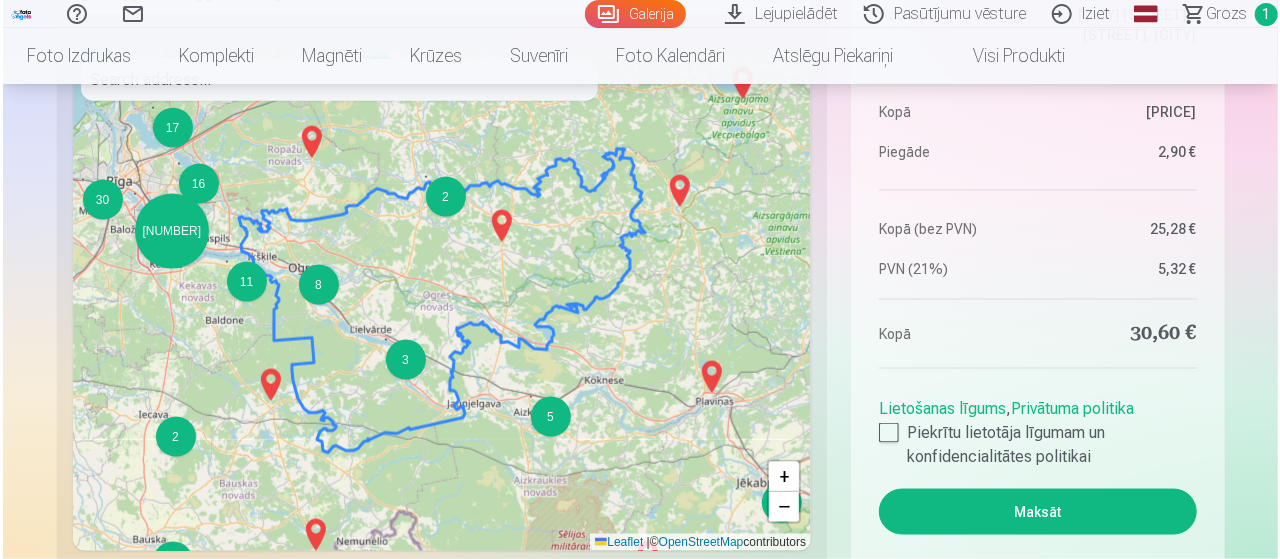 scroll, scrollTop: 1355, scrollLeft: 0, axis: vertical 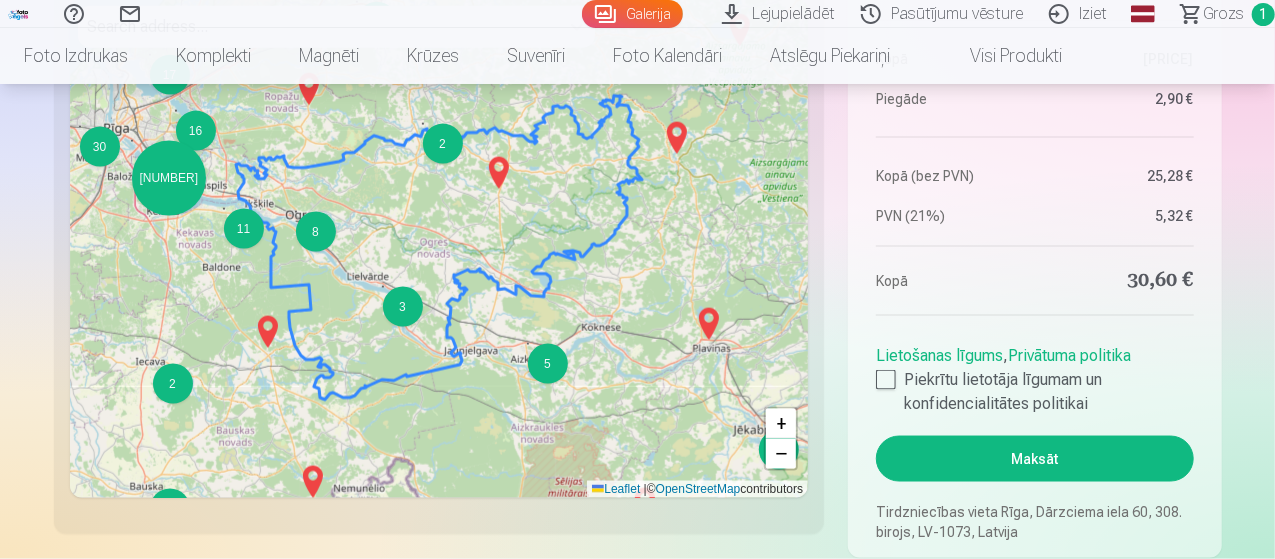 click on "Maksāt" at bounding box center [1034, 459] 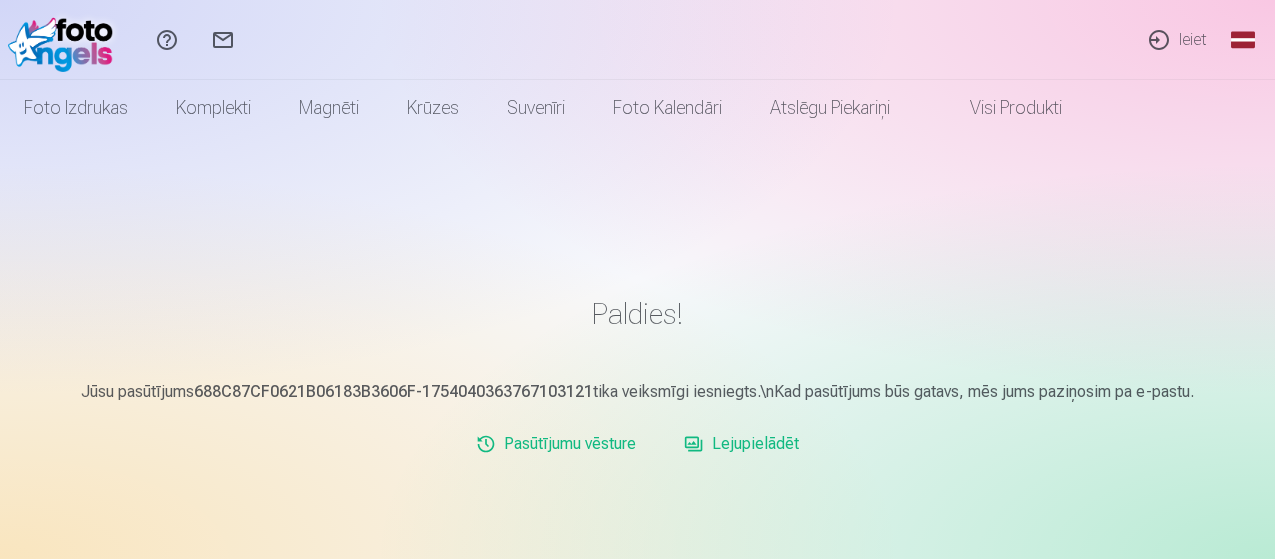 scroll, scrollTop: 0, scrollLeft: 0, axis: both 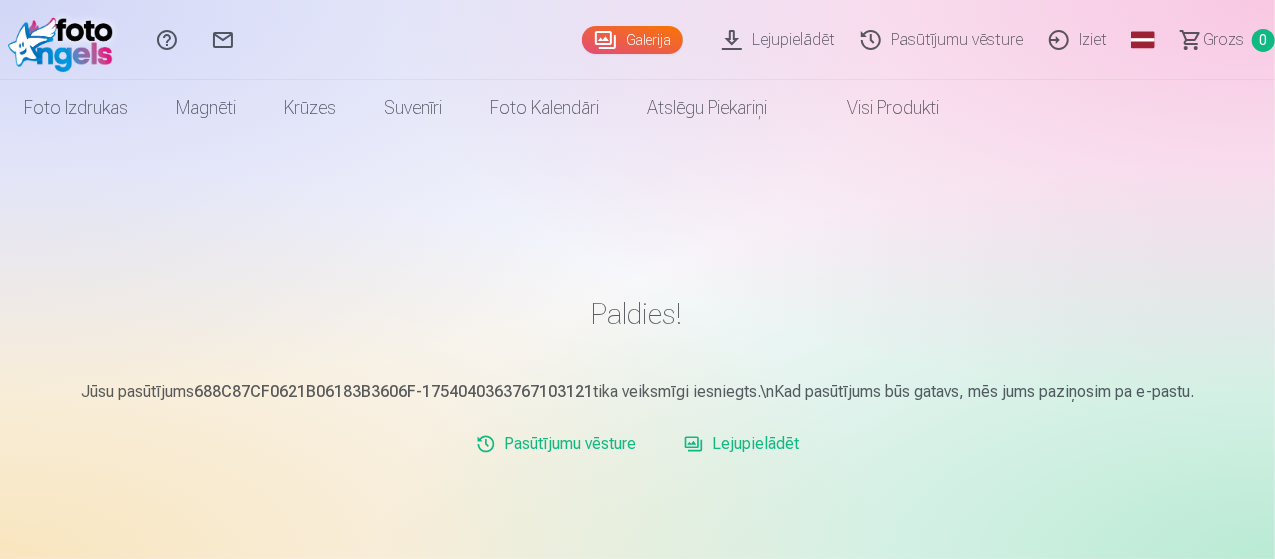 click on "Iziet" at bounding box center [1081, 40] 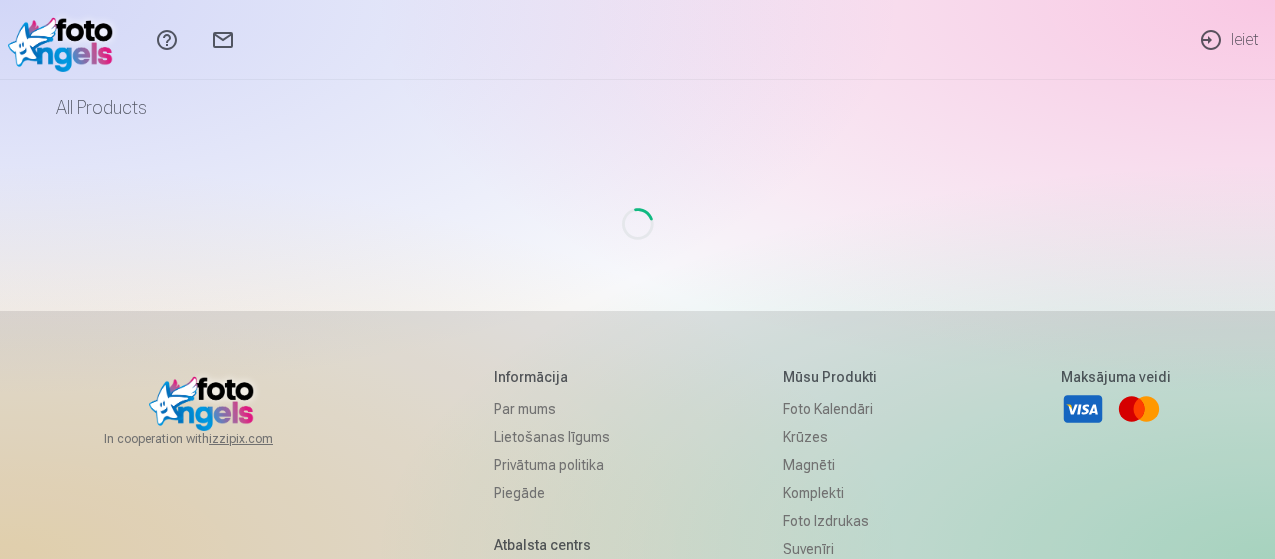 scroll, scrollTop: 0, scrollLeft: 0, axis: both 